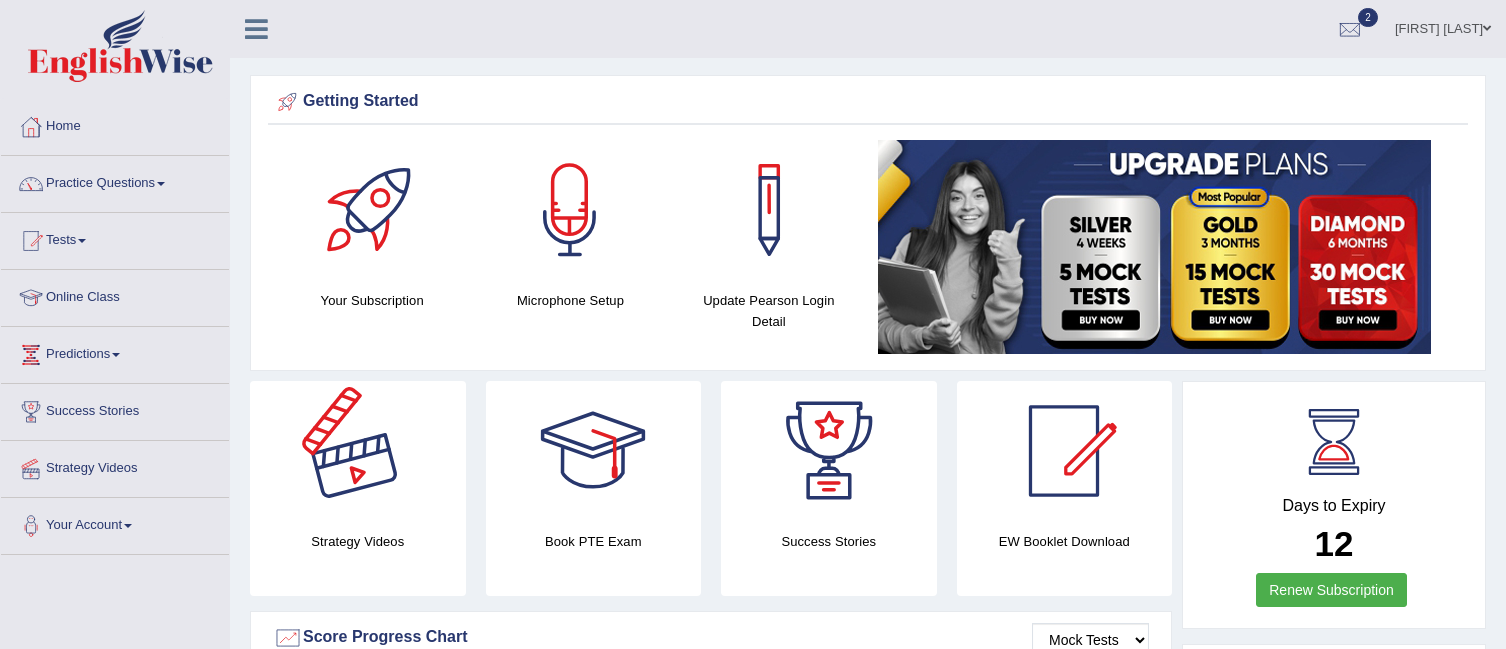 scroll, scrollTop: 0, scrollLeft: 0, axis: both 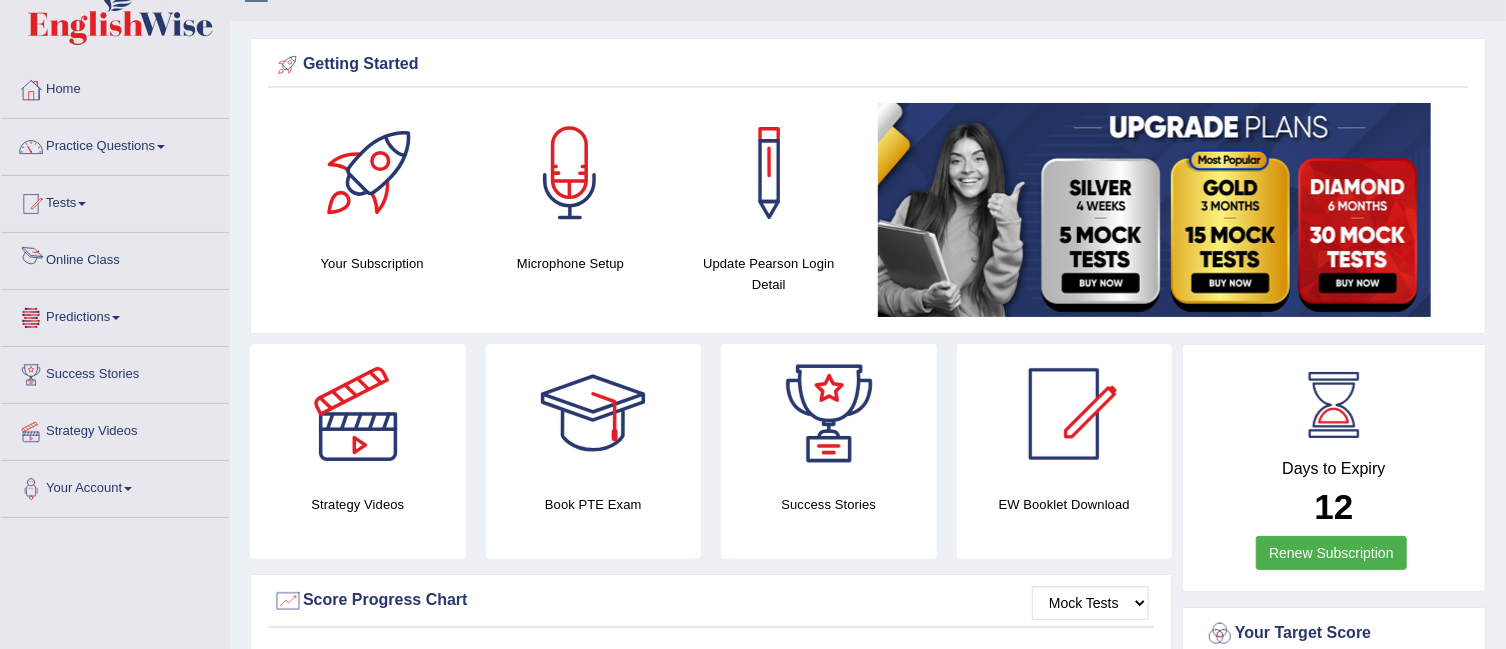 click on "Online Class" at bounding box center (115, 258) 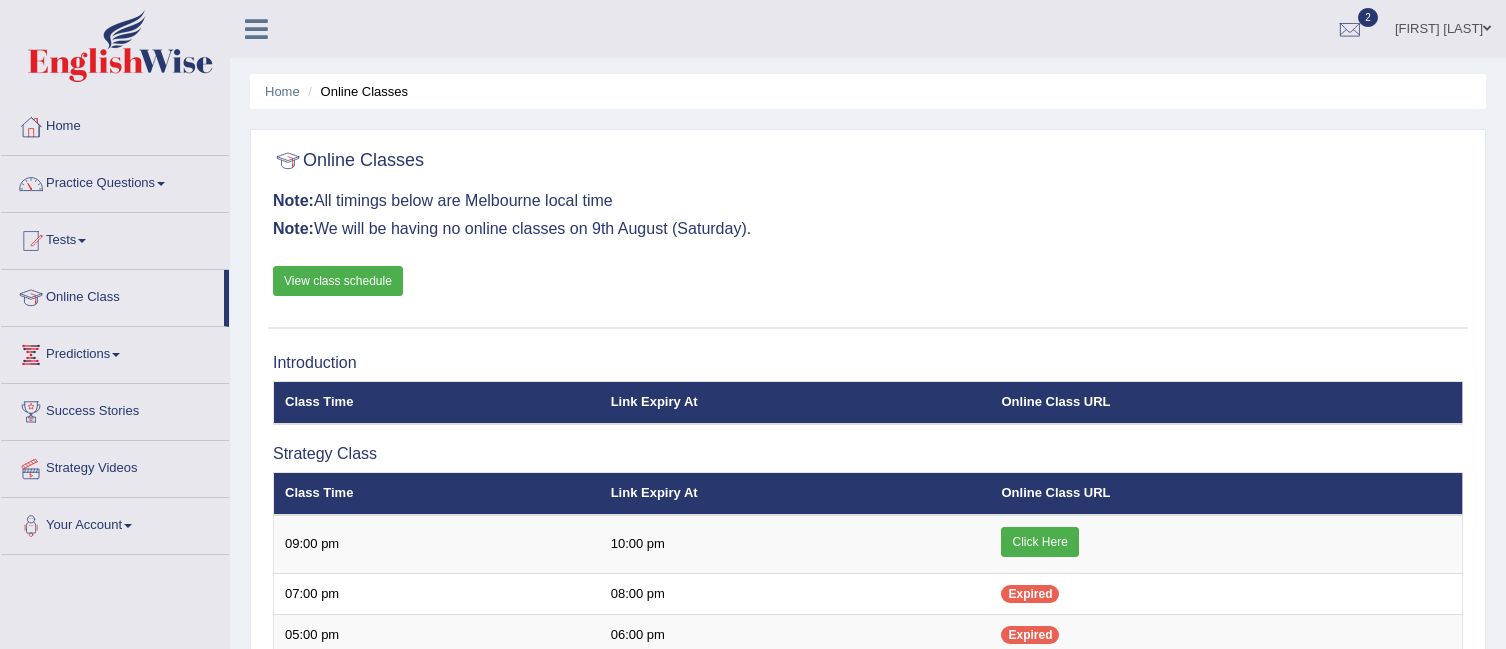 scroll, scrollTop: 0, scrollLeft: 0, axis: both 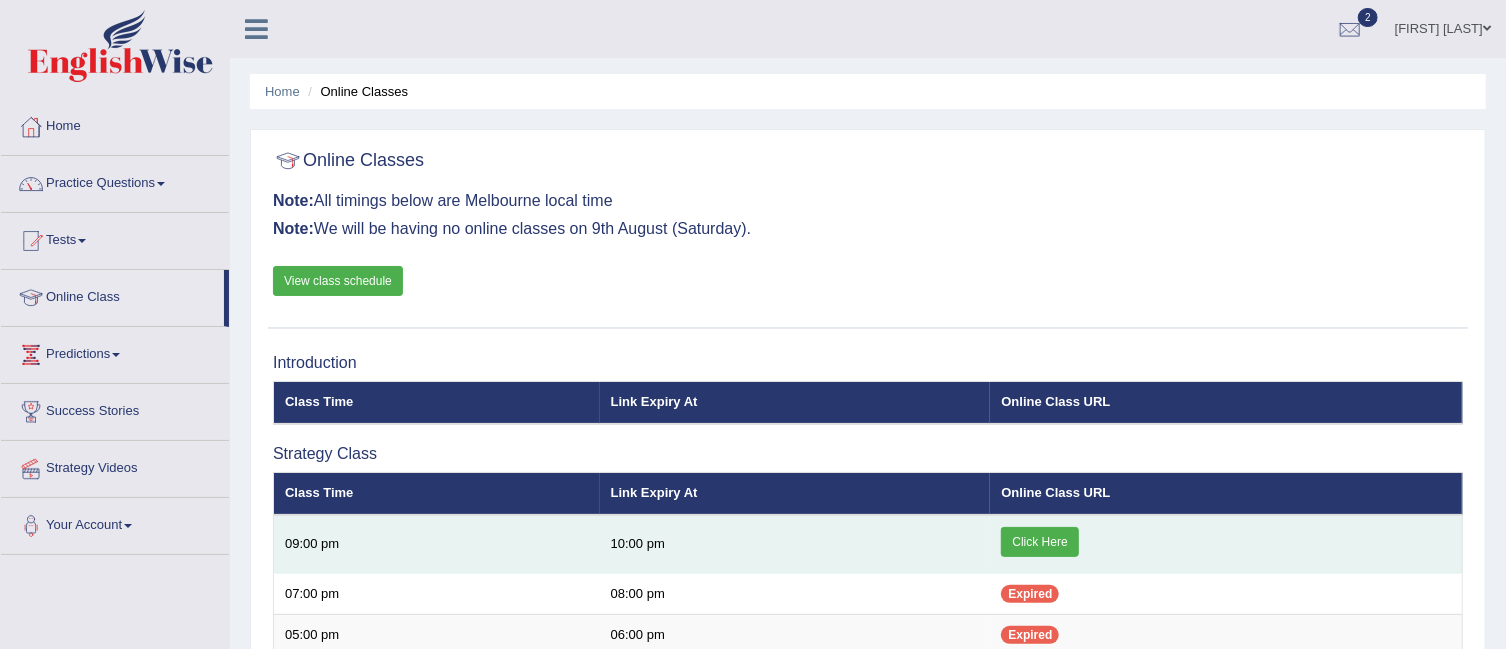 click on "Click Here" at bounding box center (1039, 542) 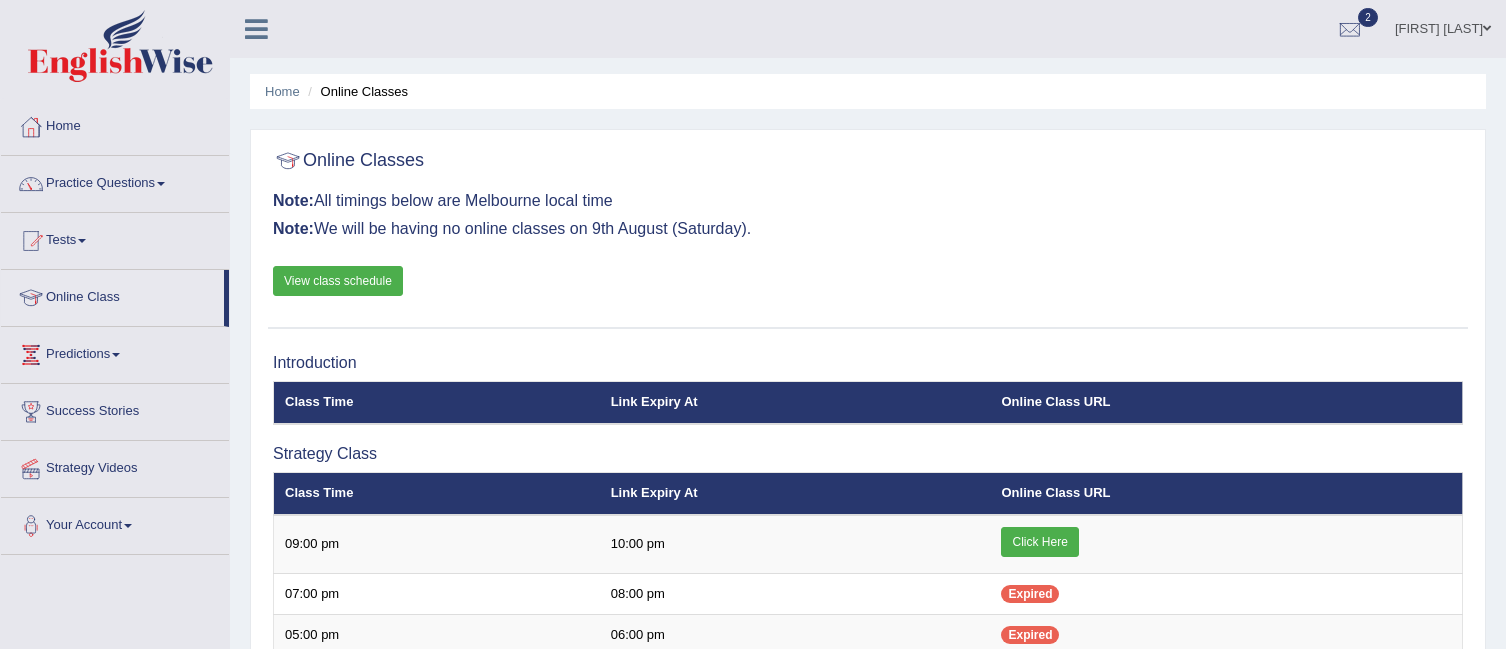 scroll, scrollTop: 0, scrollLeft: 0, axis: both 